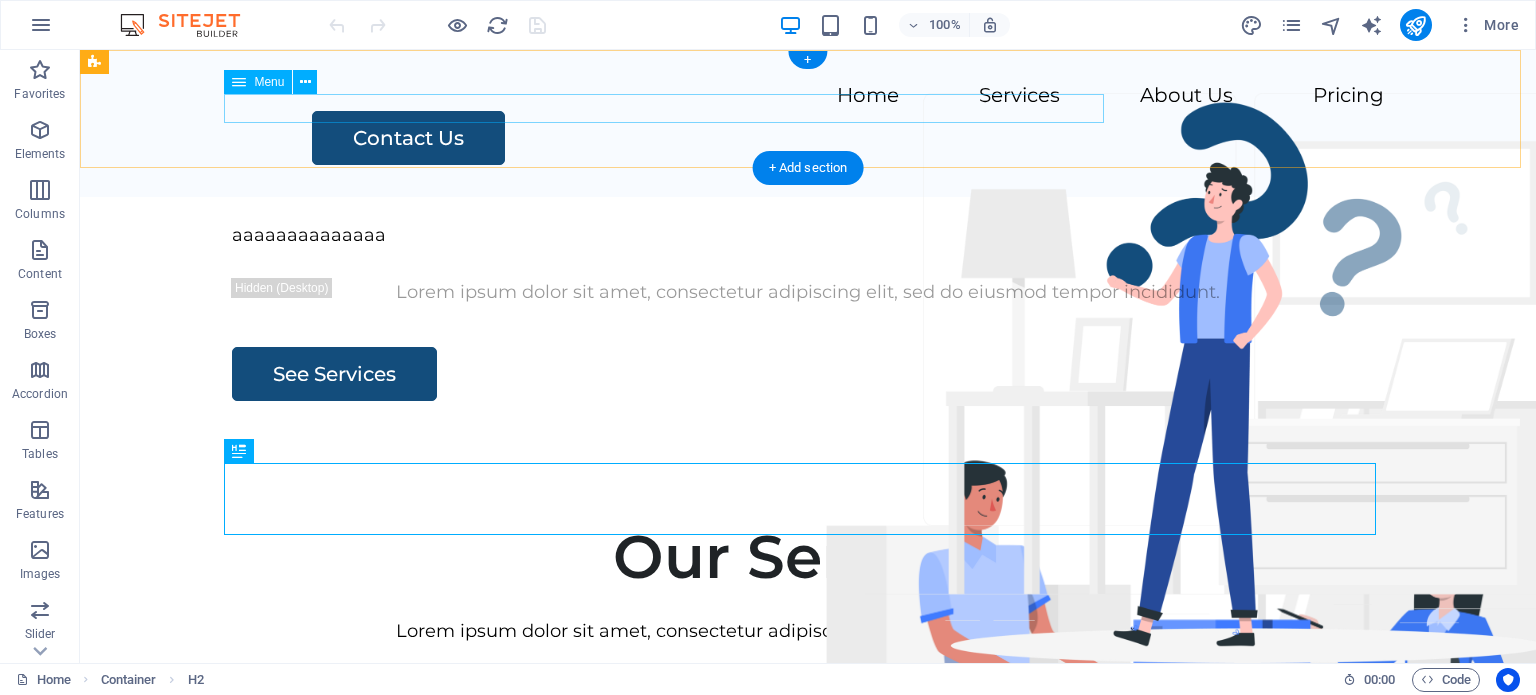 scroll, scrollTop: 0, scrollLeft: 0, axis: both 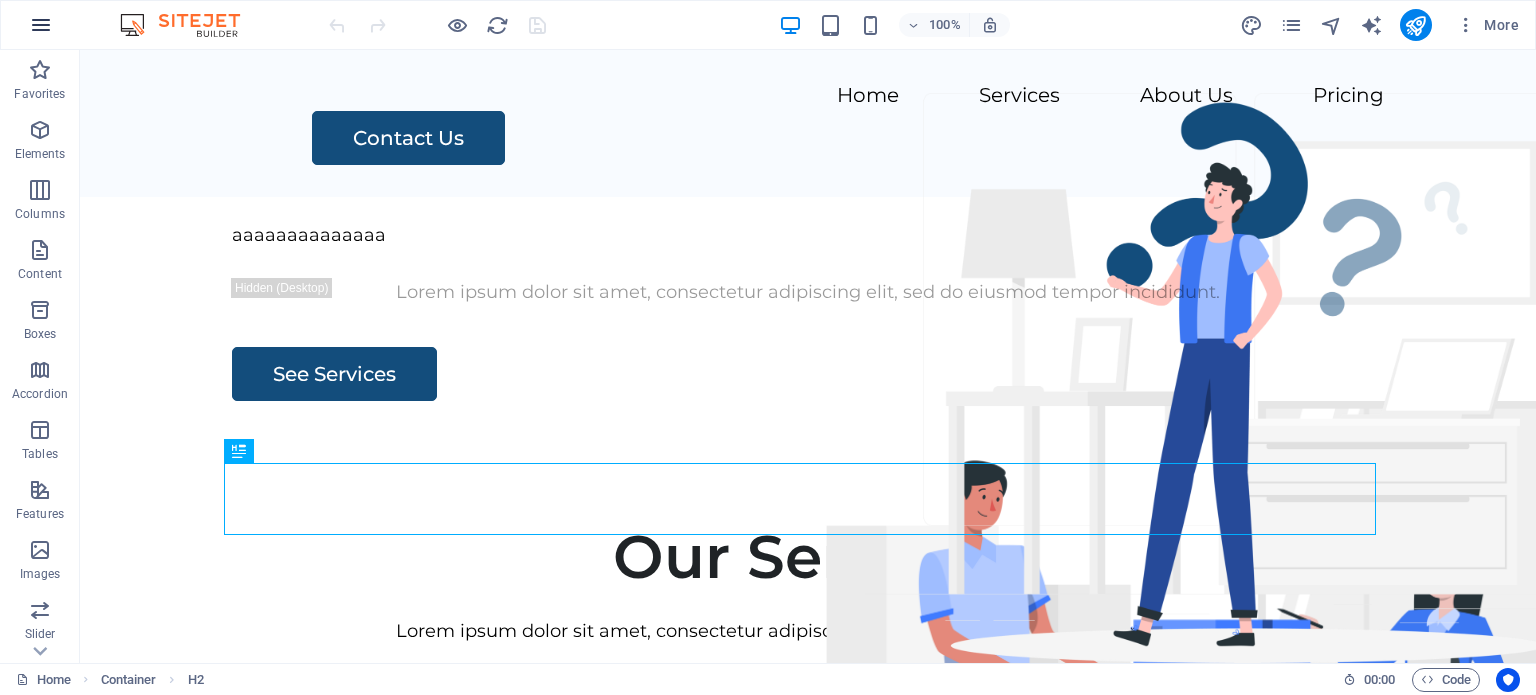click at bounding box center [41, 25] 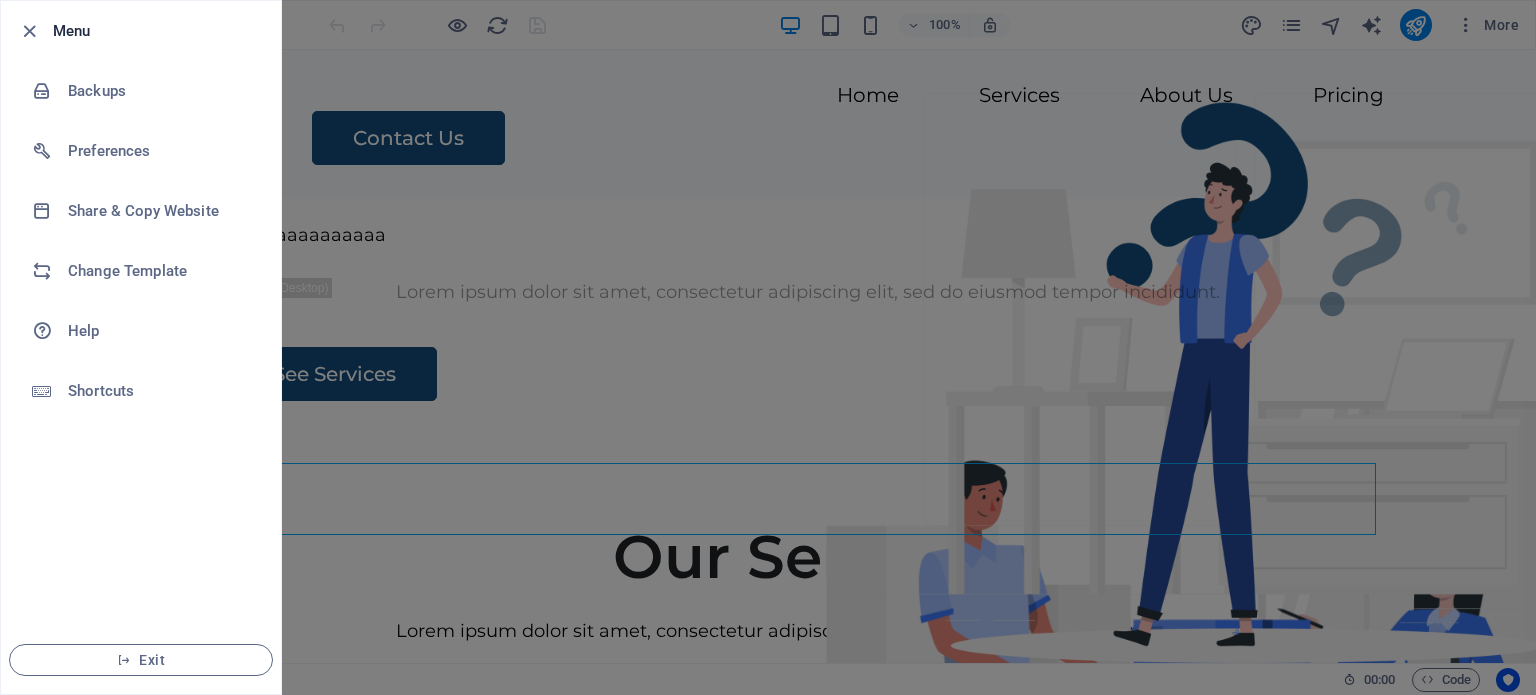 drag, startPoint x: 1480, startPoint y: 53, endPoint x: 1496, endPoint y: 27, distance: 30.528675 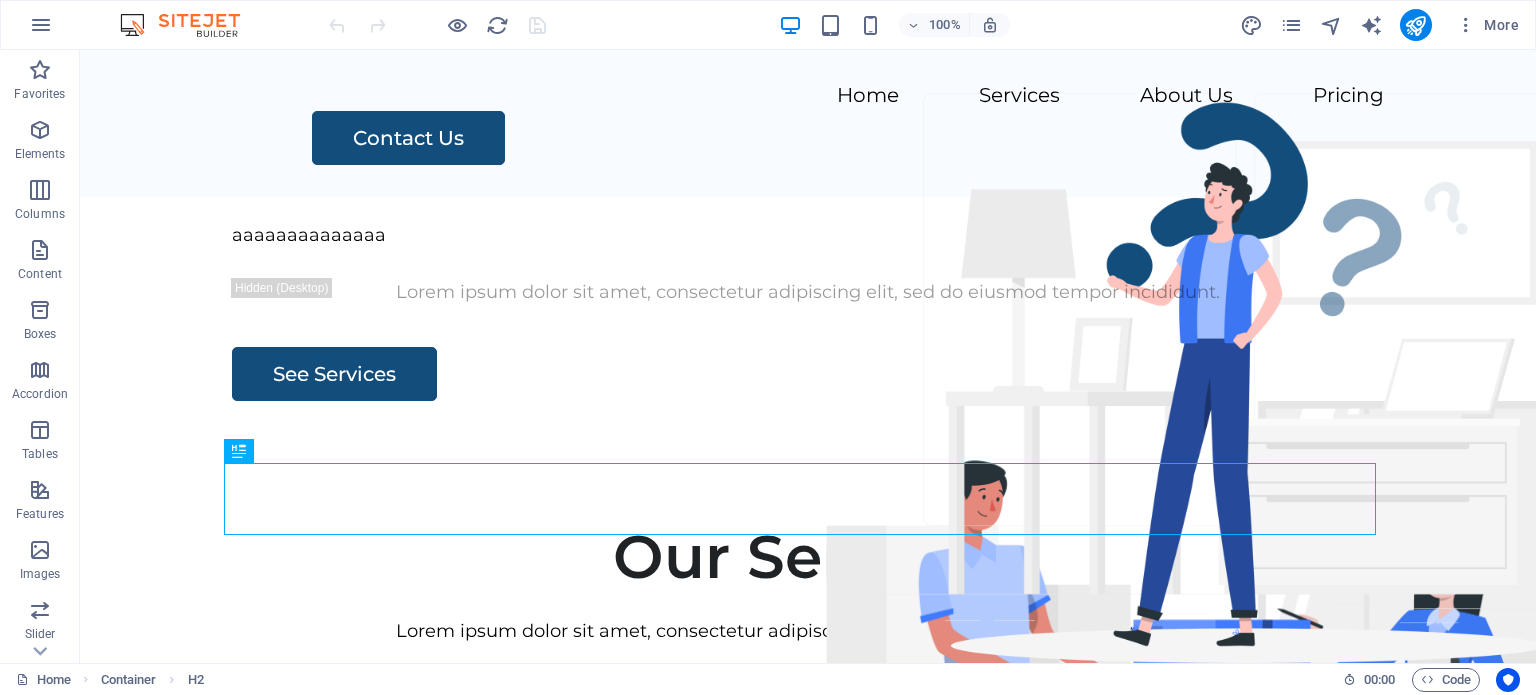 click on "More" at bounding box center (1487, 25) 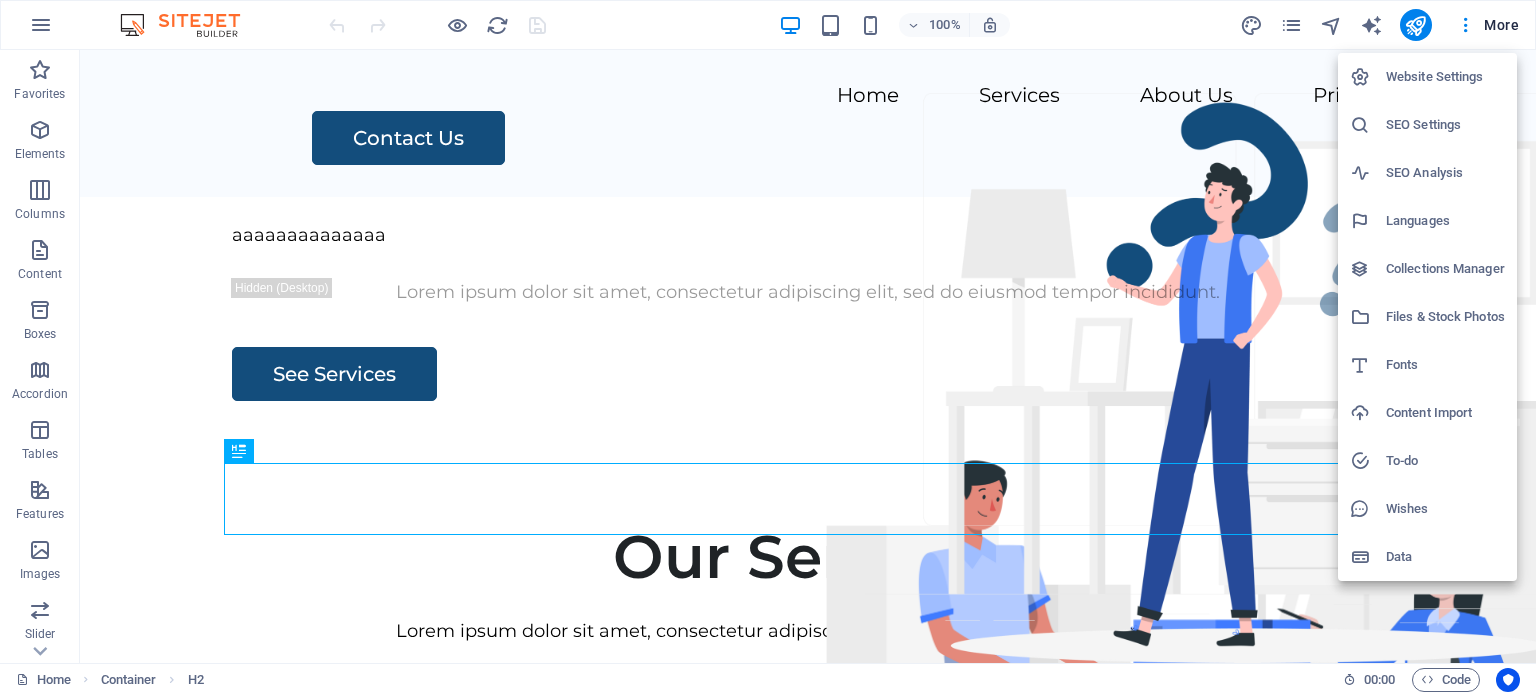 click at bounding box center (768, 347) 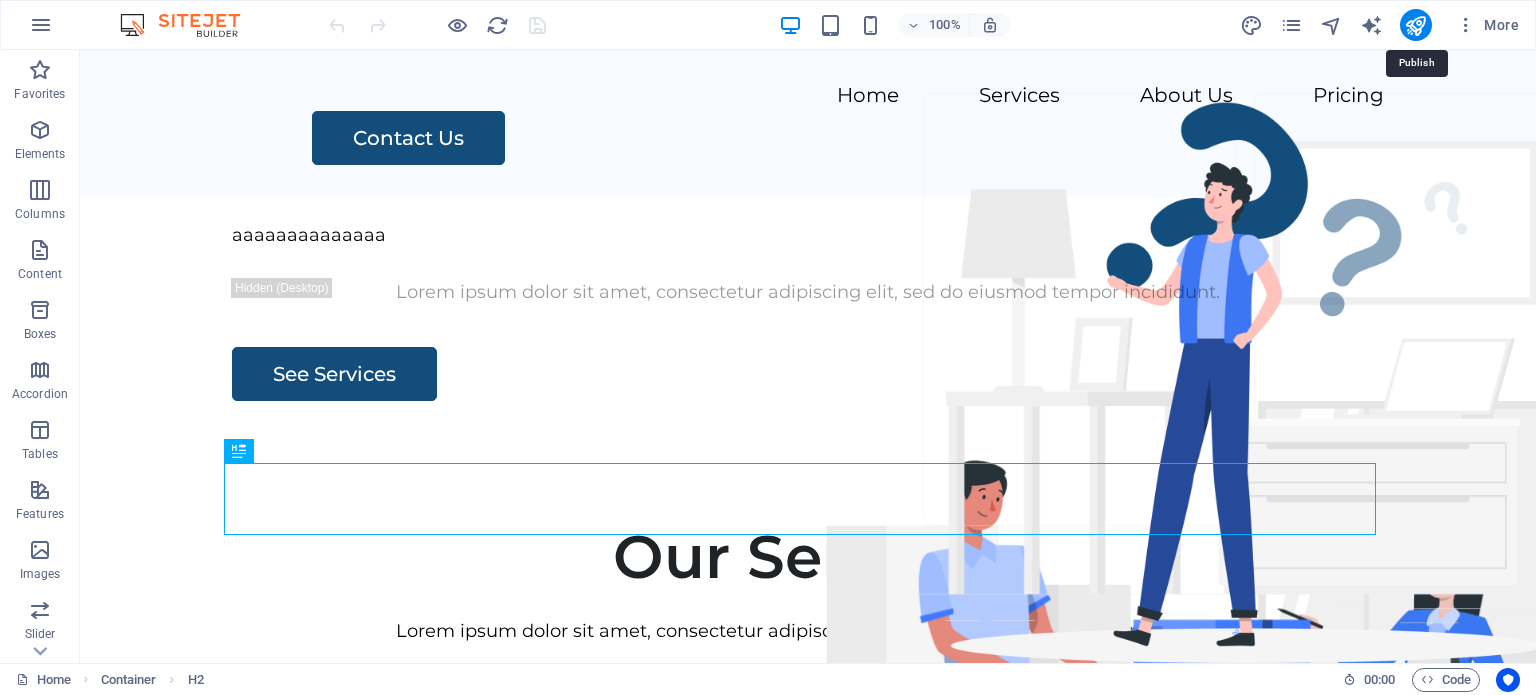 click at bounding box center [1415, 25] 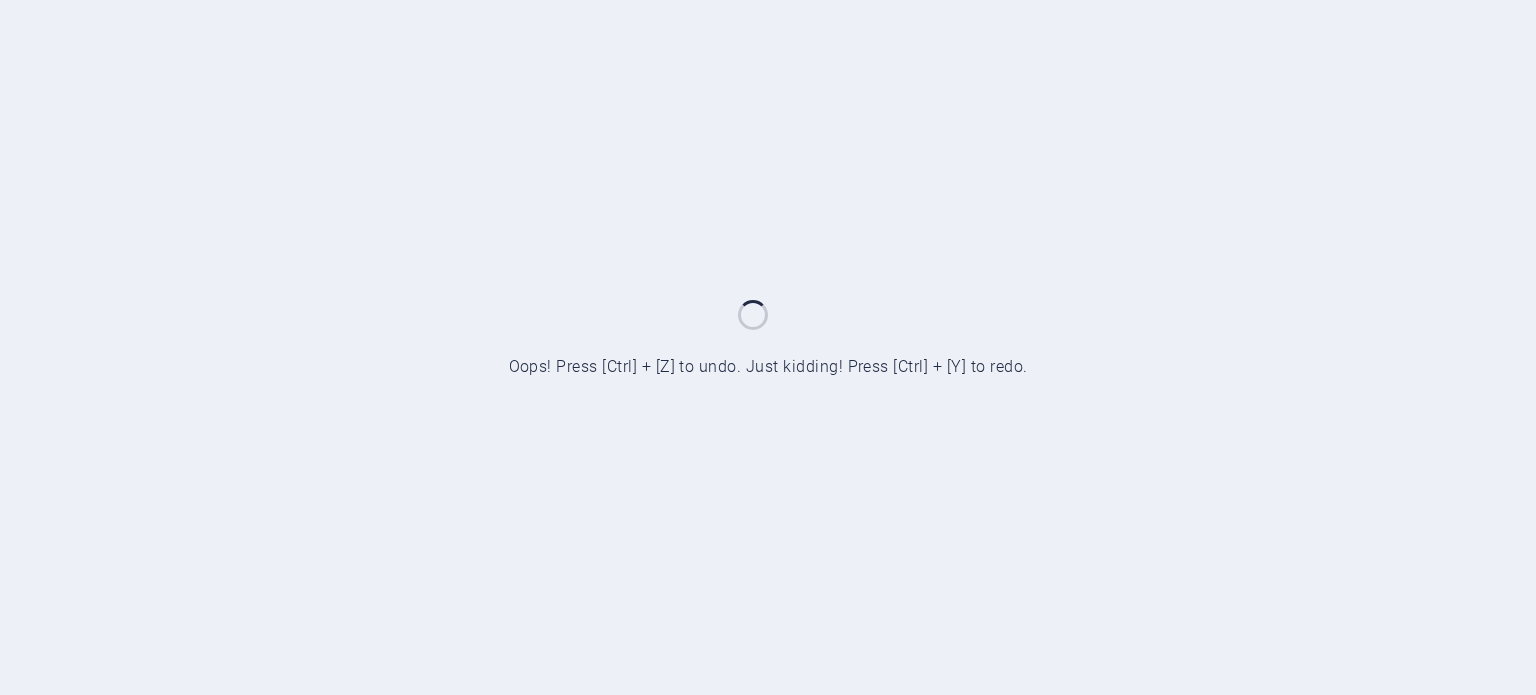 scroll, scrollTop: 0, scrollLeft: 0, axis: both 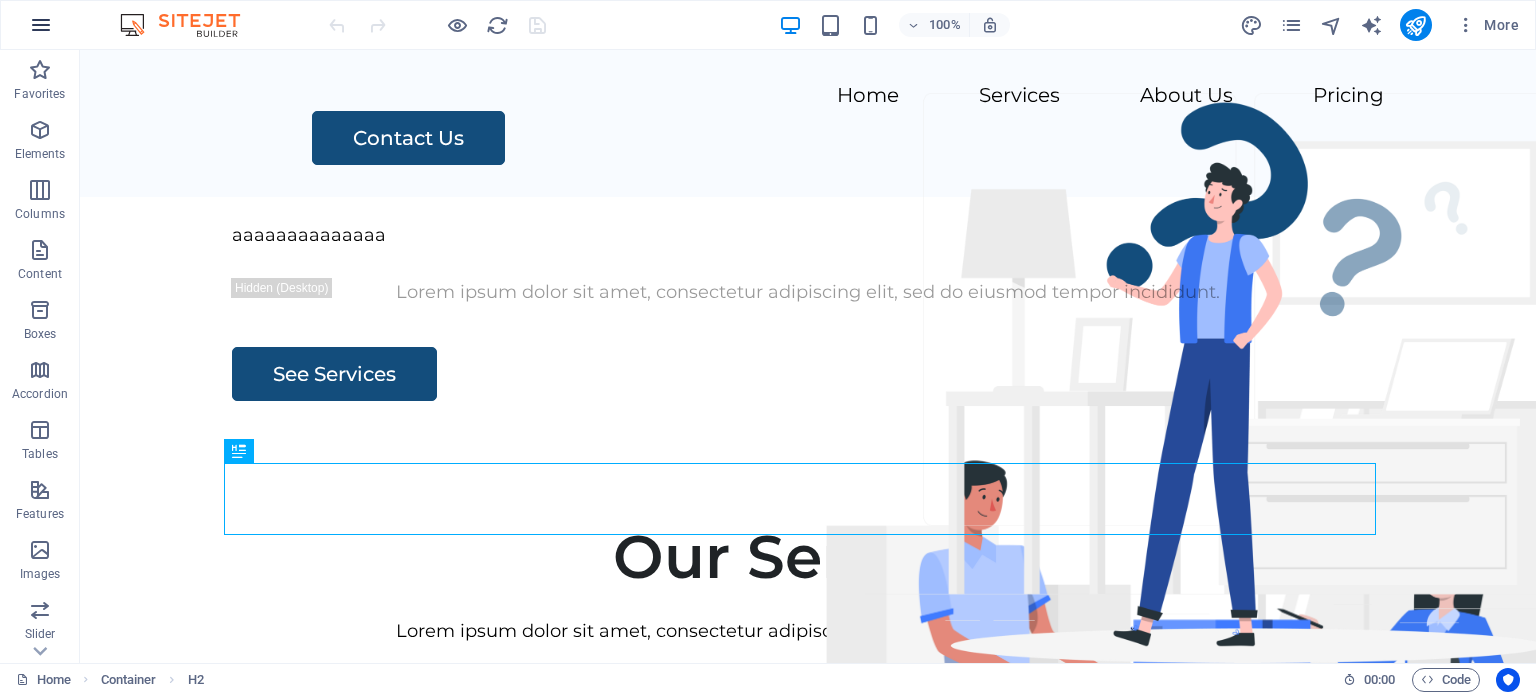click at bounding box center [41, 25] 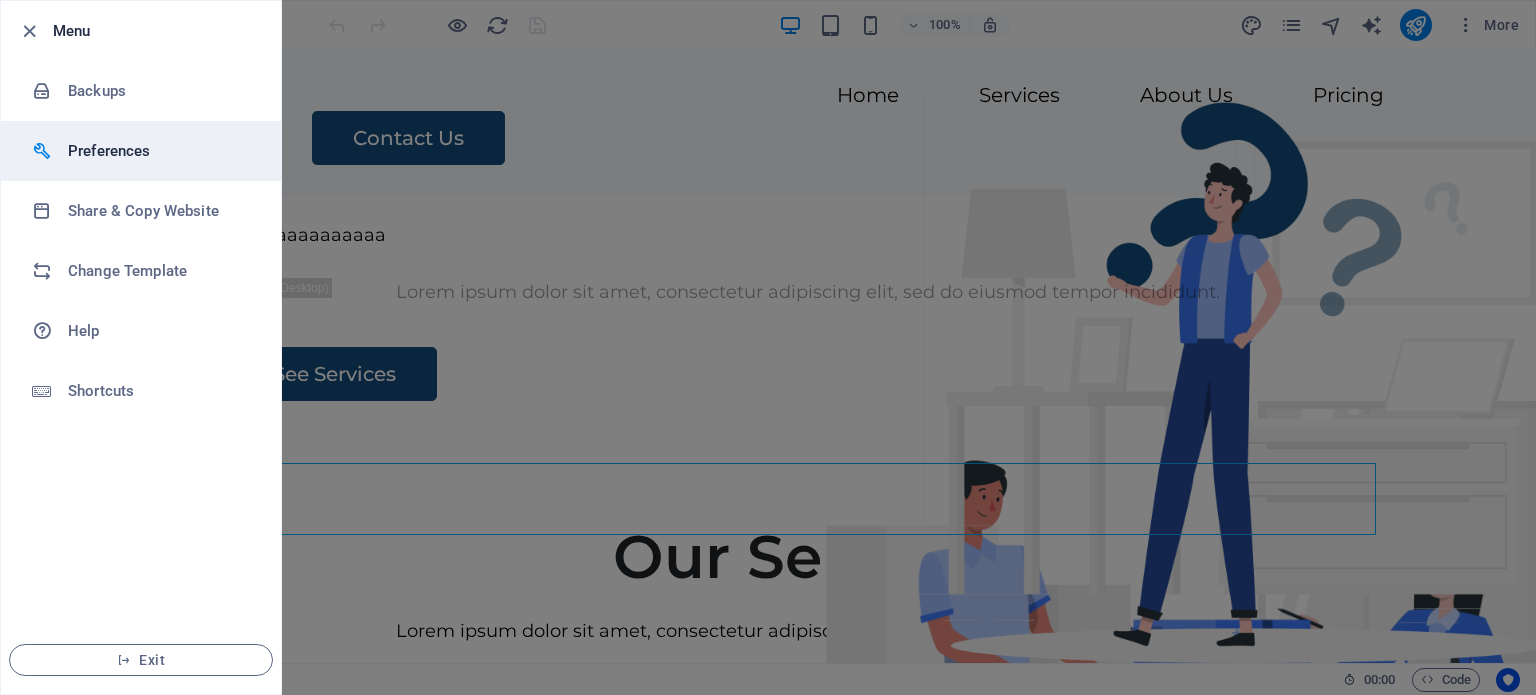 click on "Preferences" at bounding box center (160, 151) 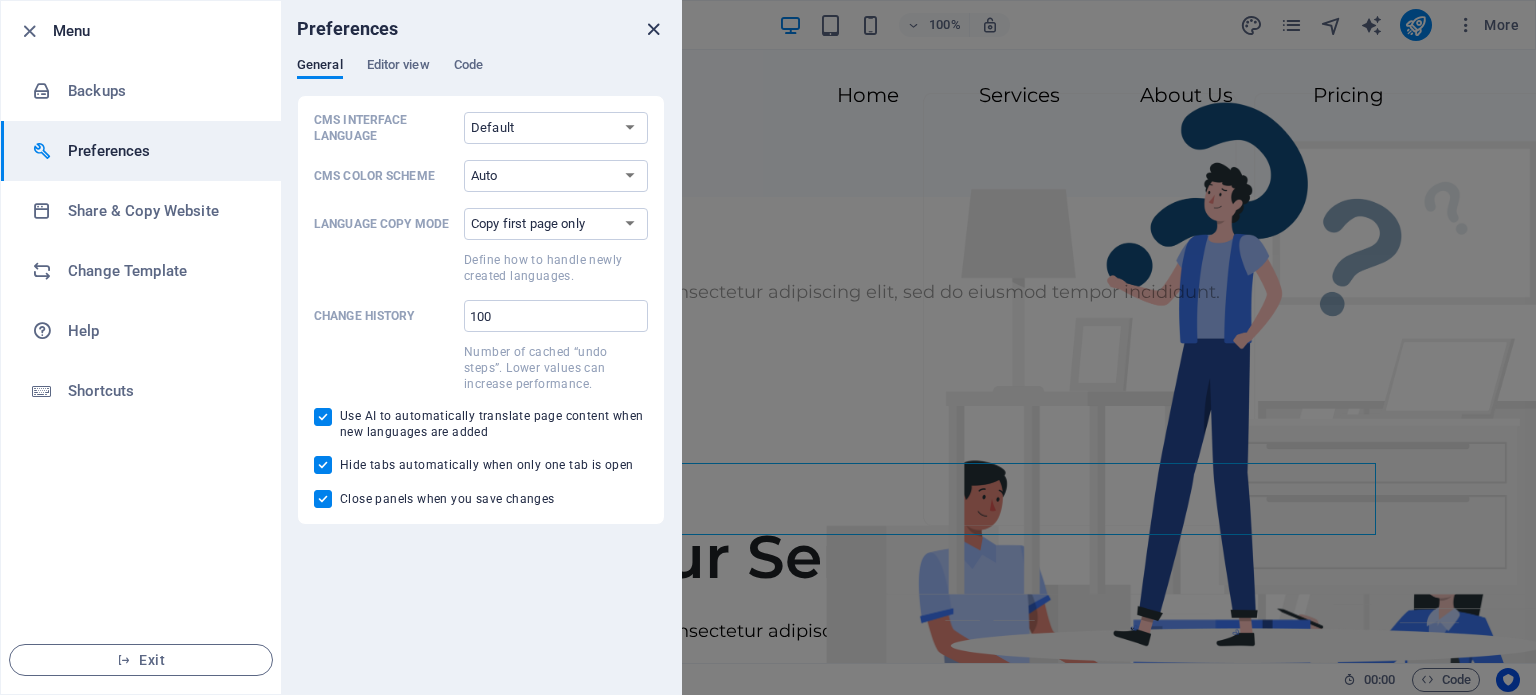 click at bounding box center [653, 29] 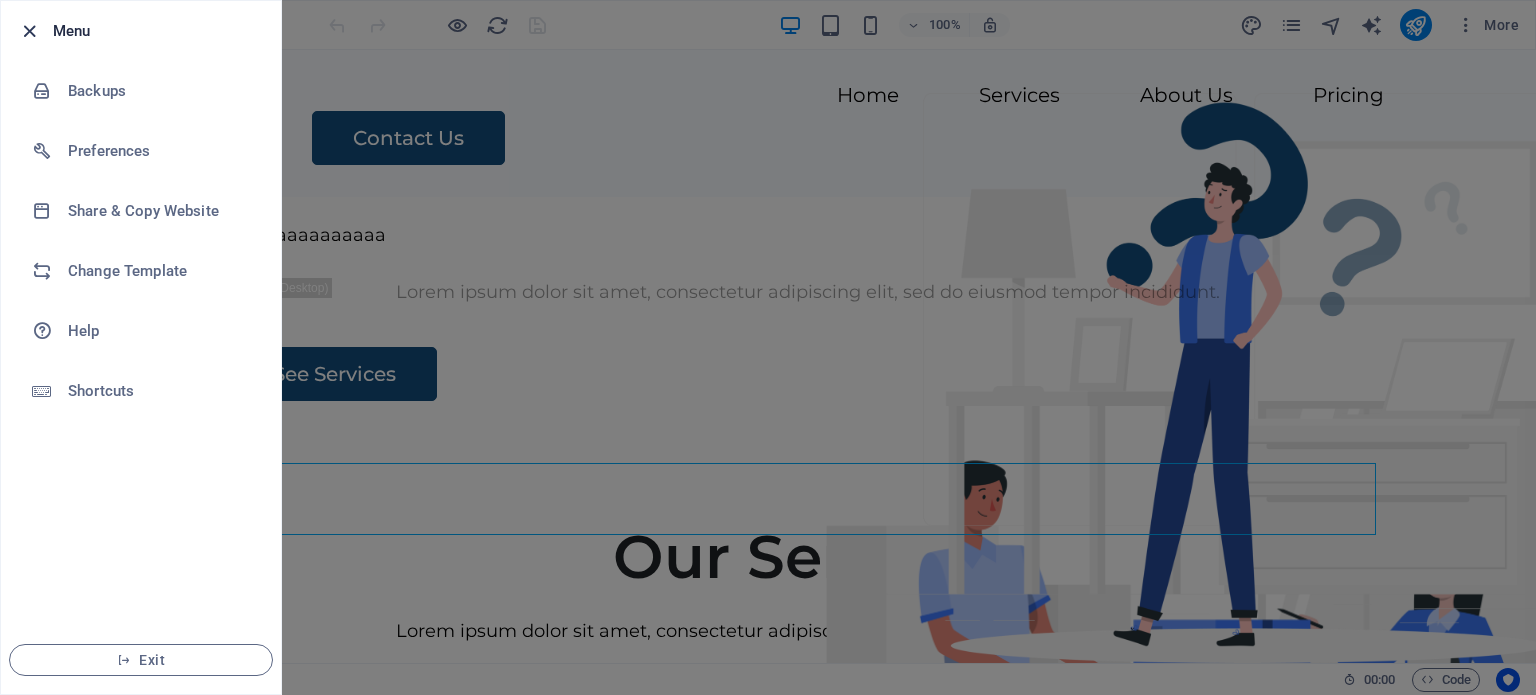 click at bounding box center (29, 31) 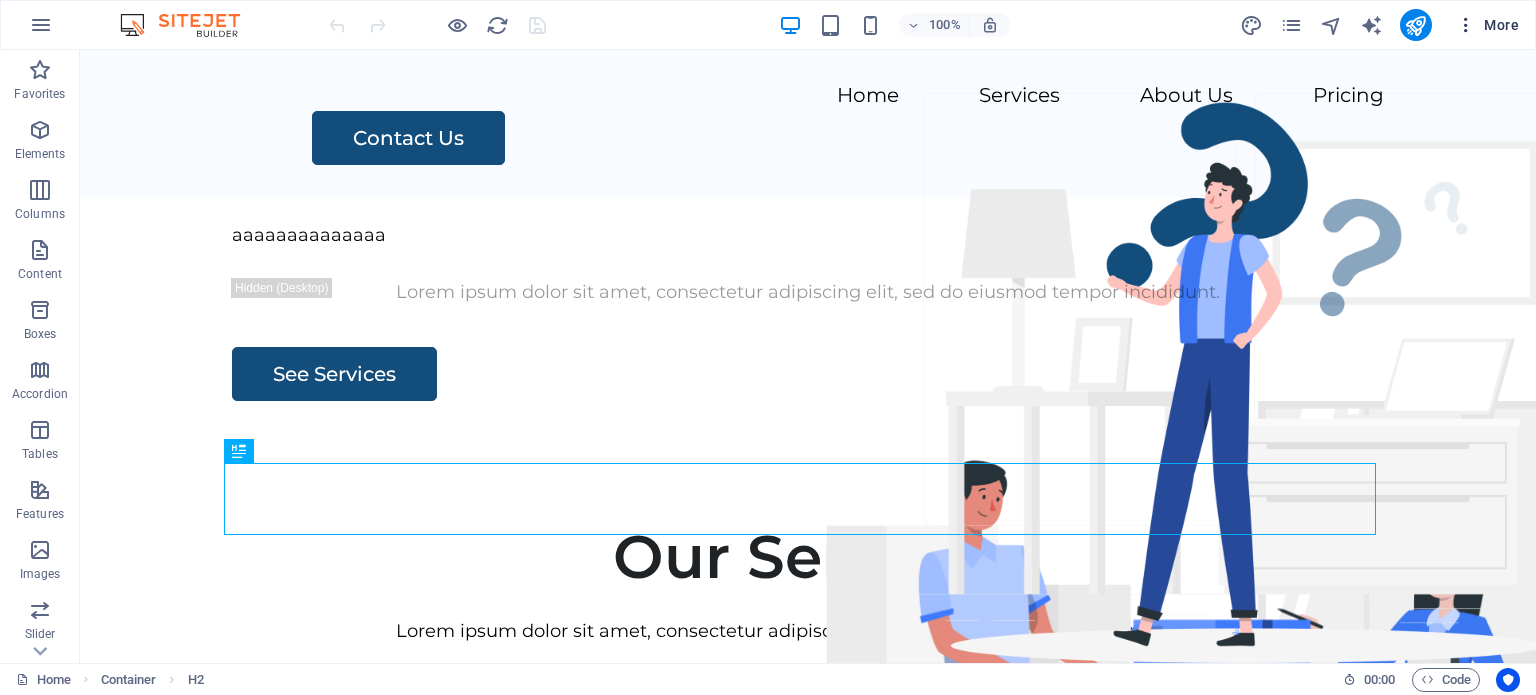 click on "More" at bounding box center (1487, 25) 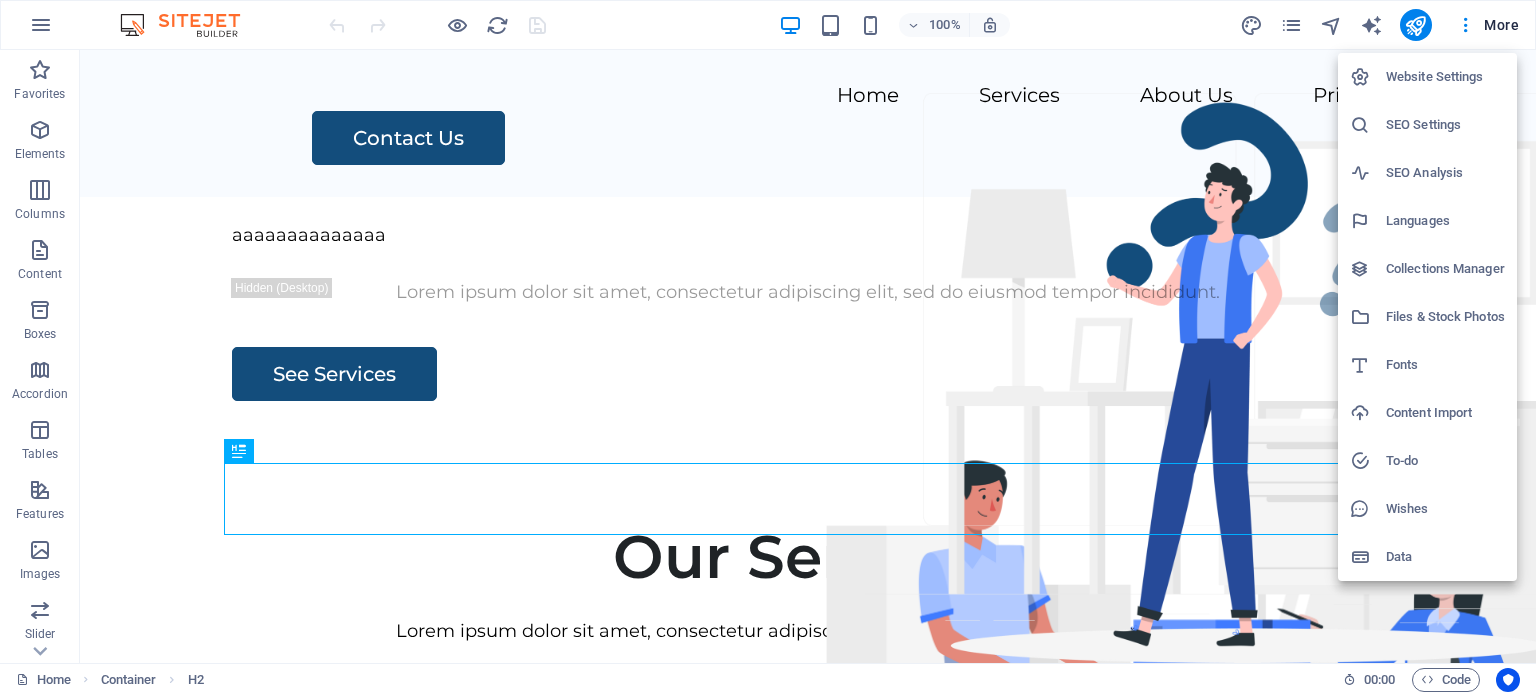 click at bounding box center [768, 347] 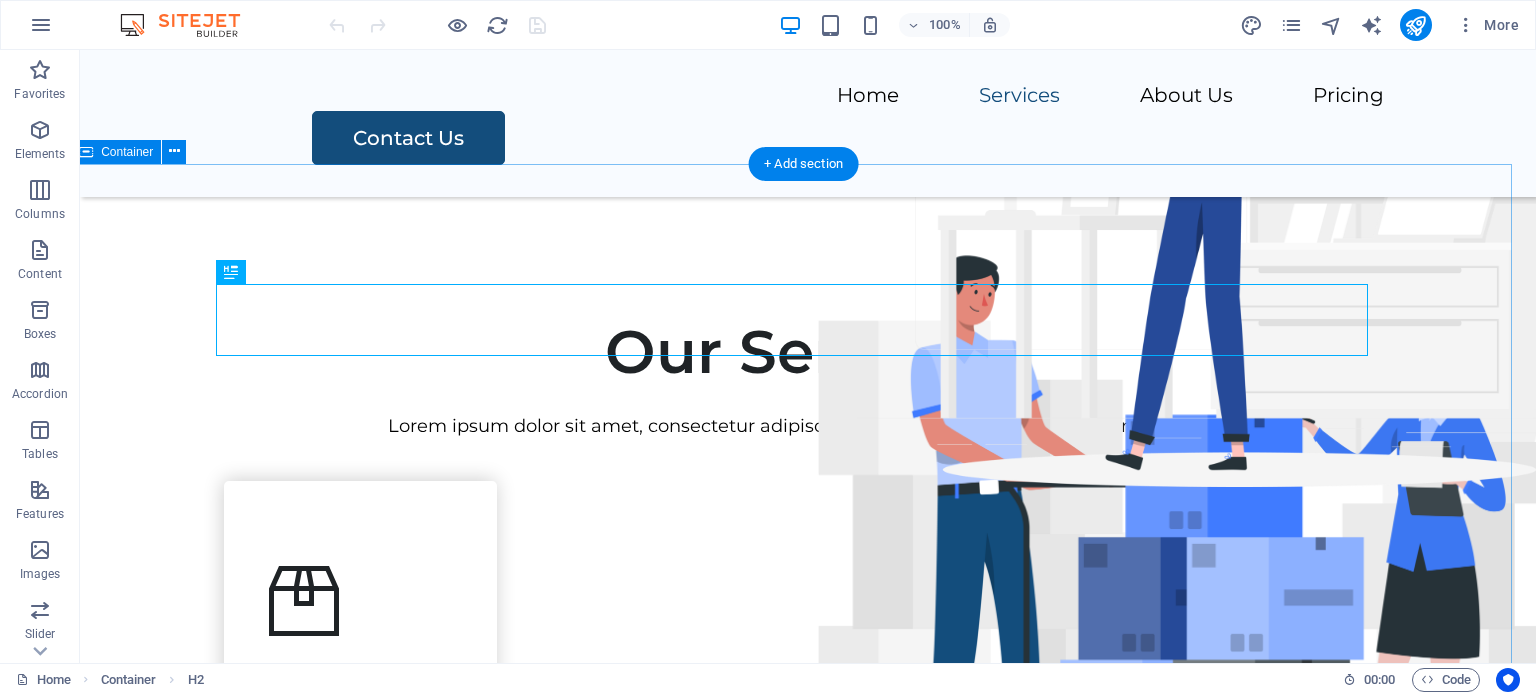 scroll, scrollTop: 179, scrollLeft: 8, axis: both 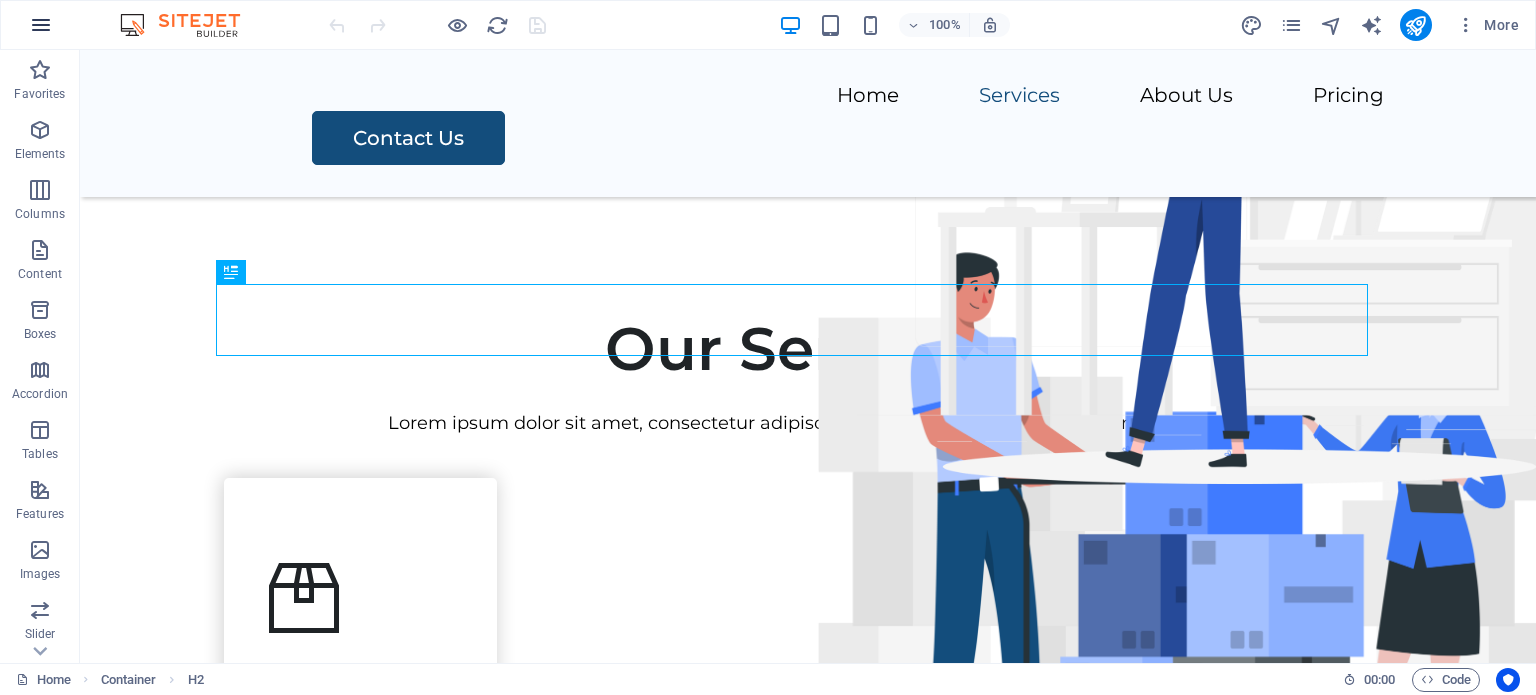 click at bounding box center (41, 25) 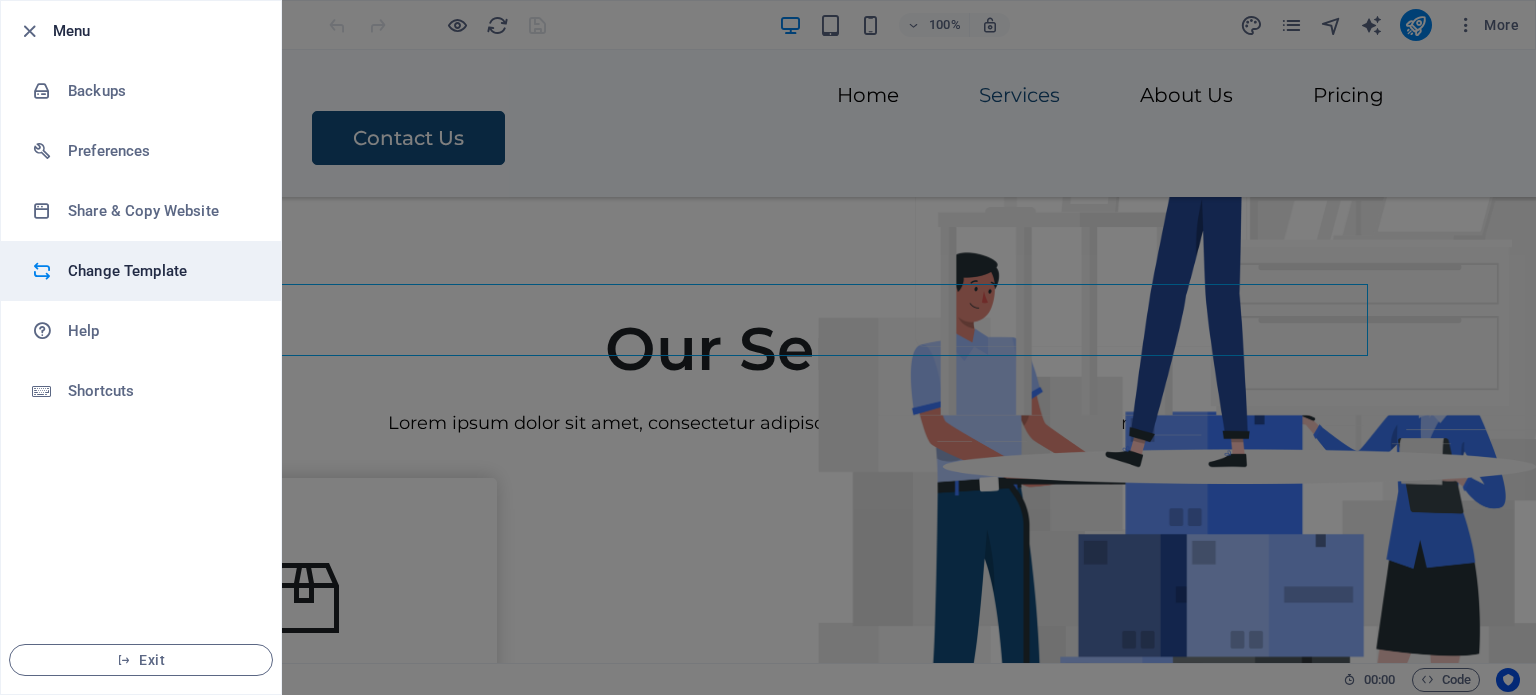 click on "Change Template" at bounding box center (160, 271) 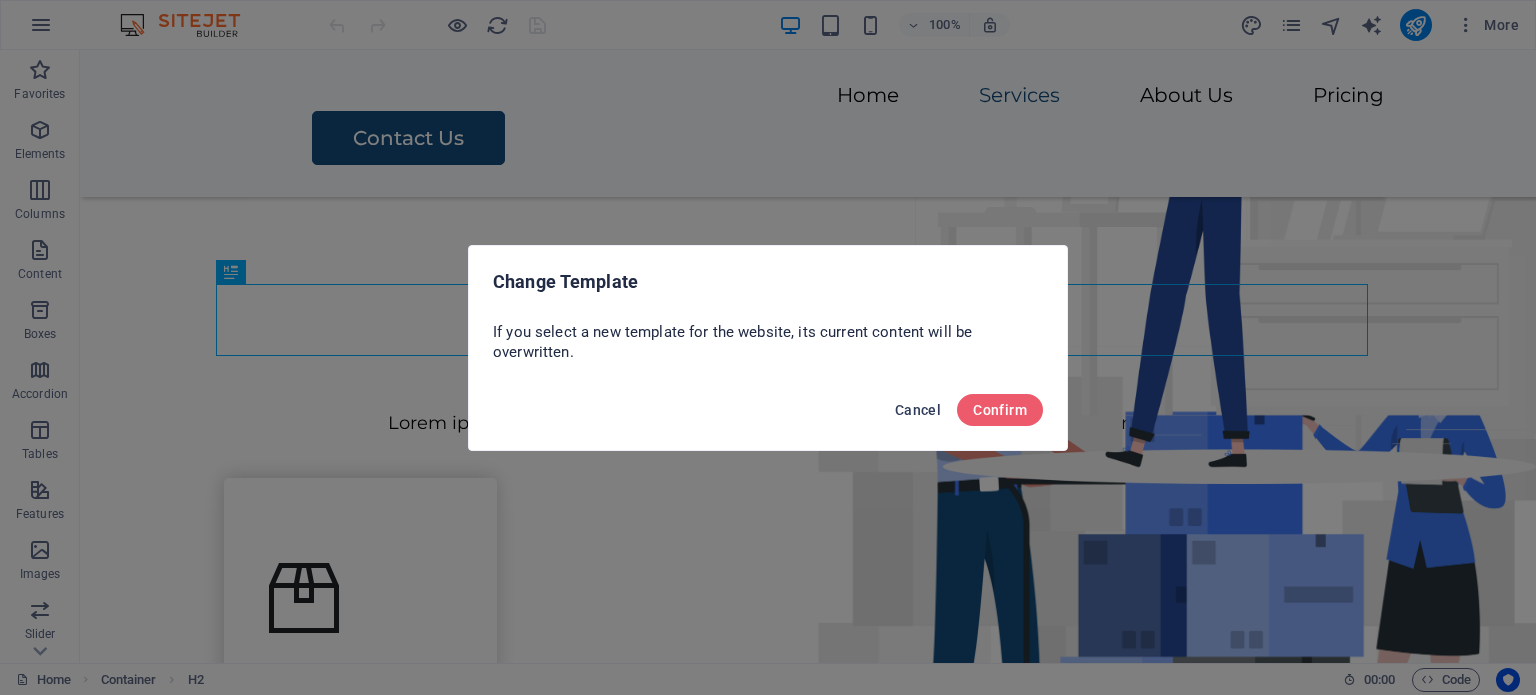 click on "Cancel" at bounding box center [918, 410] 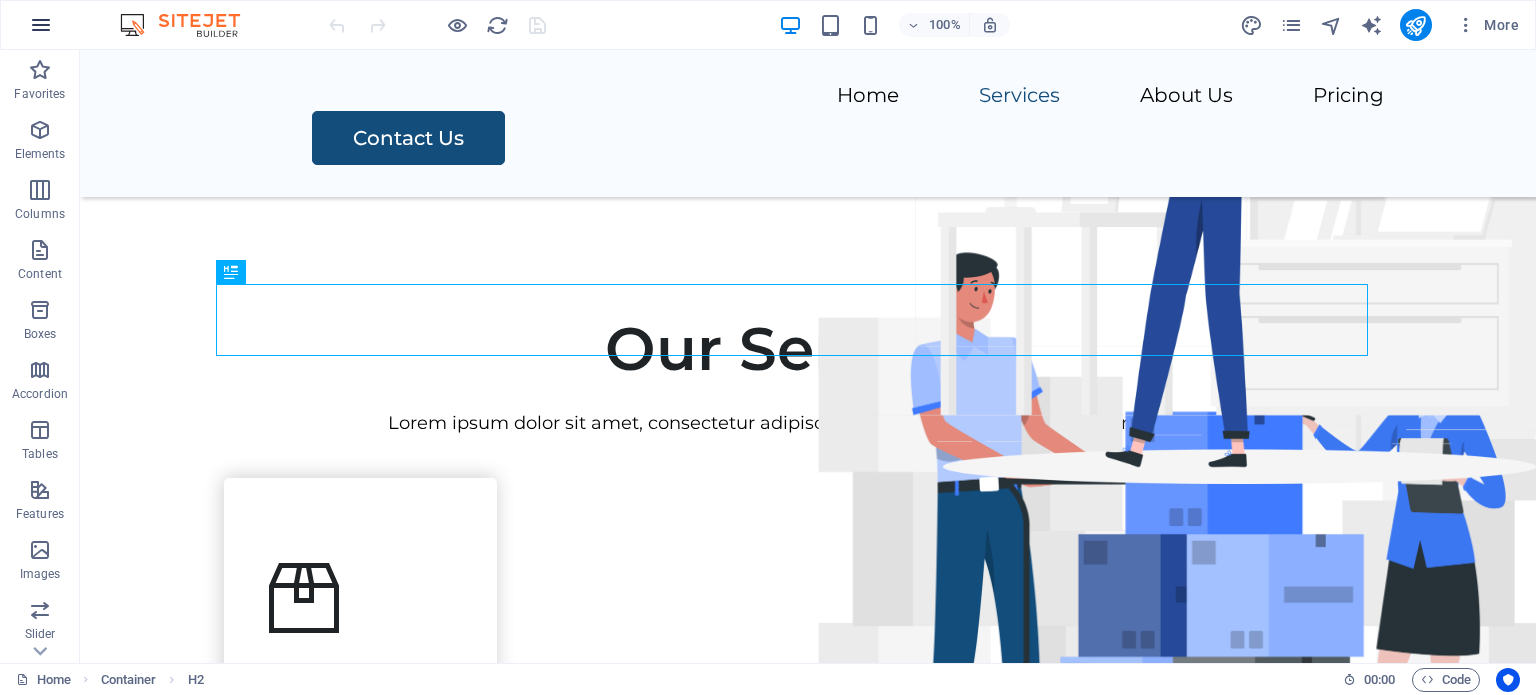 click at bounding box center (41, 25) 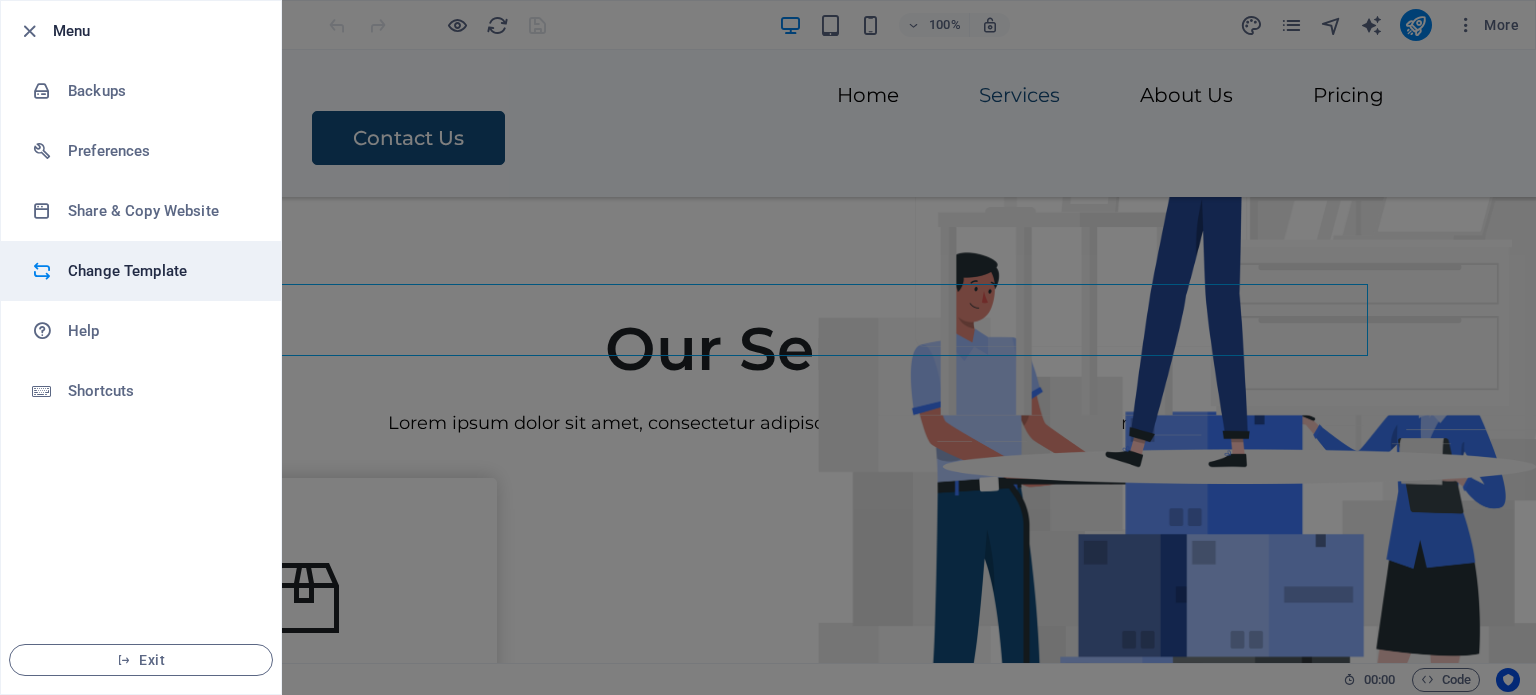 click on "Change Template" at bounding box center [160, 271] 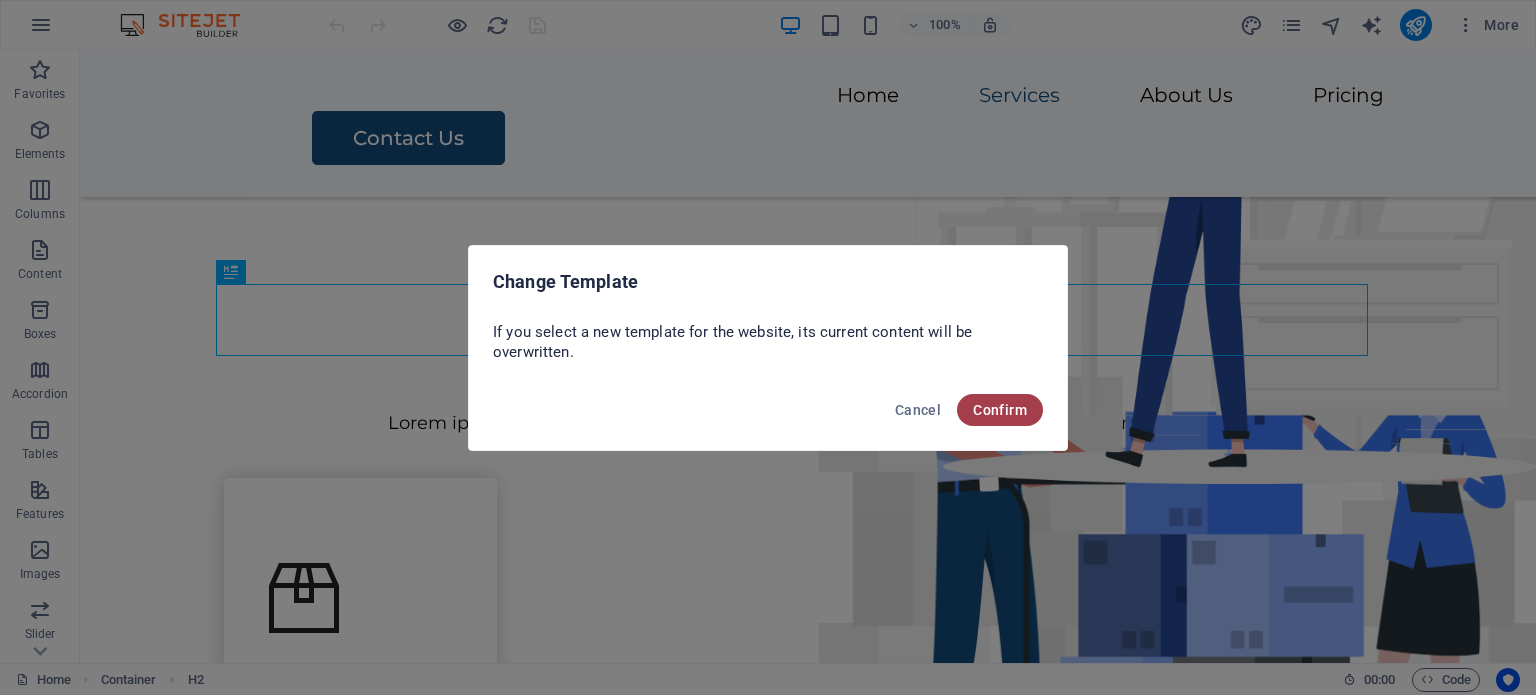 click on "Confirm" at bounding box center (1000, 410) 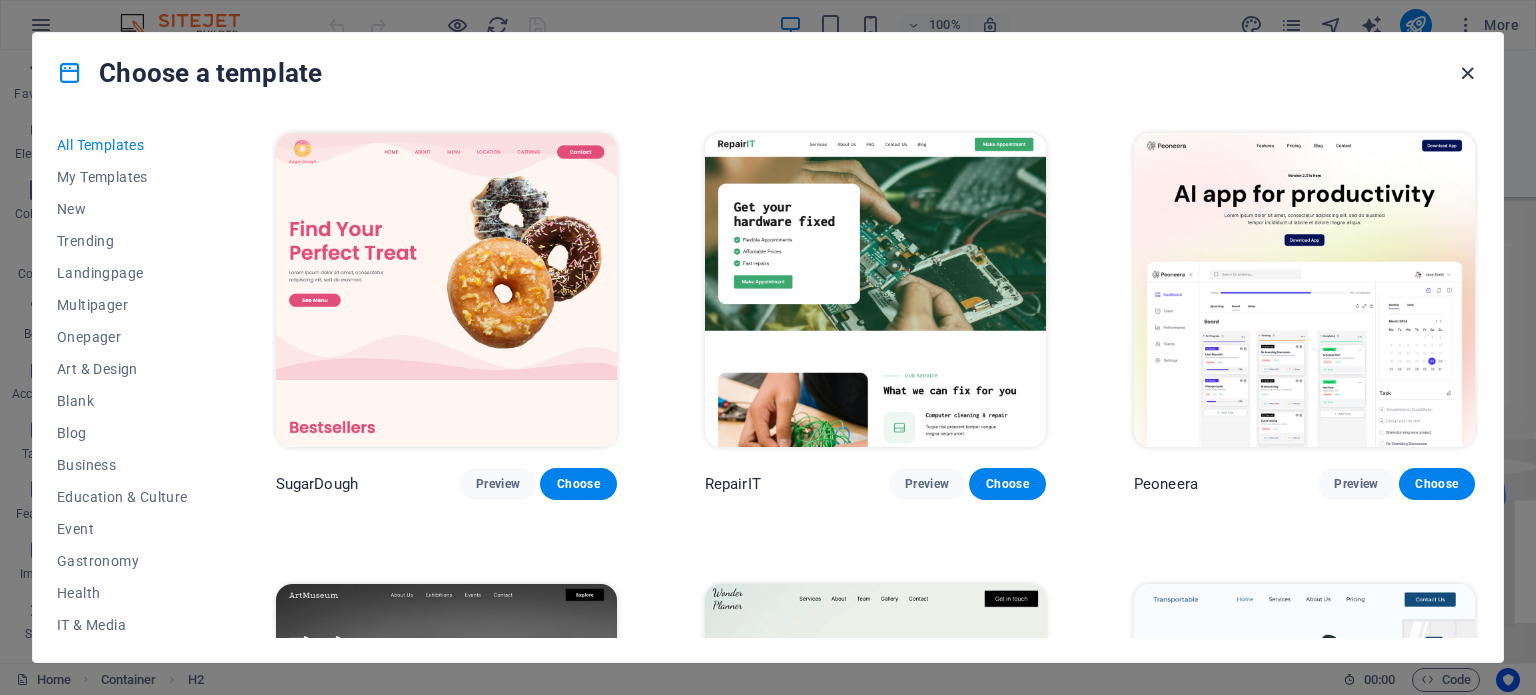 click at bounding box center (1467, 73) 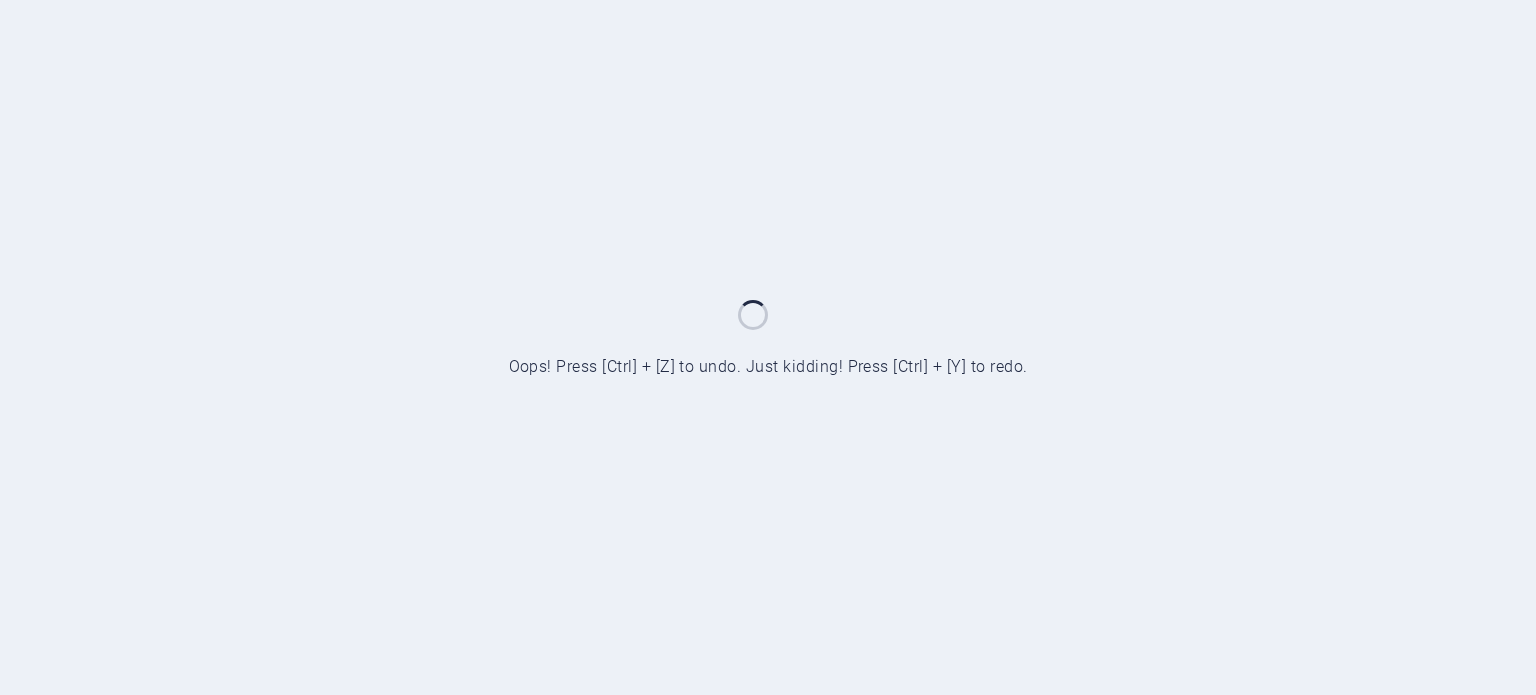 scroll, scrollTop: 0, scrollLeft: 0, axis: both 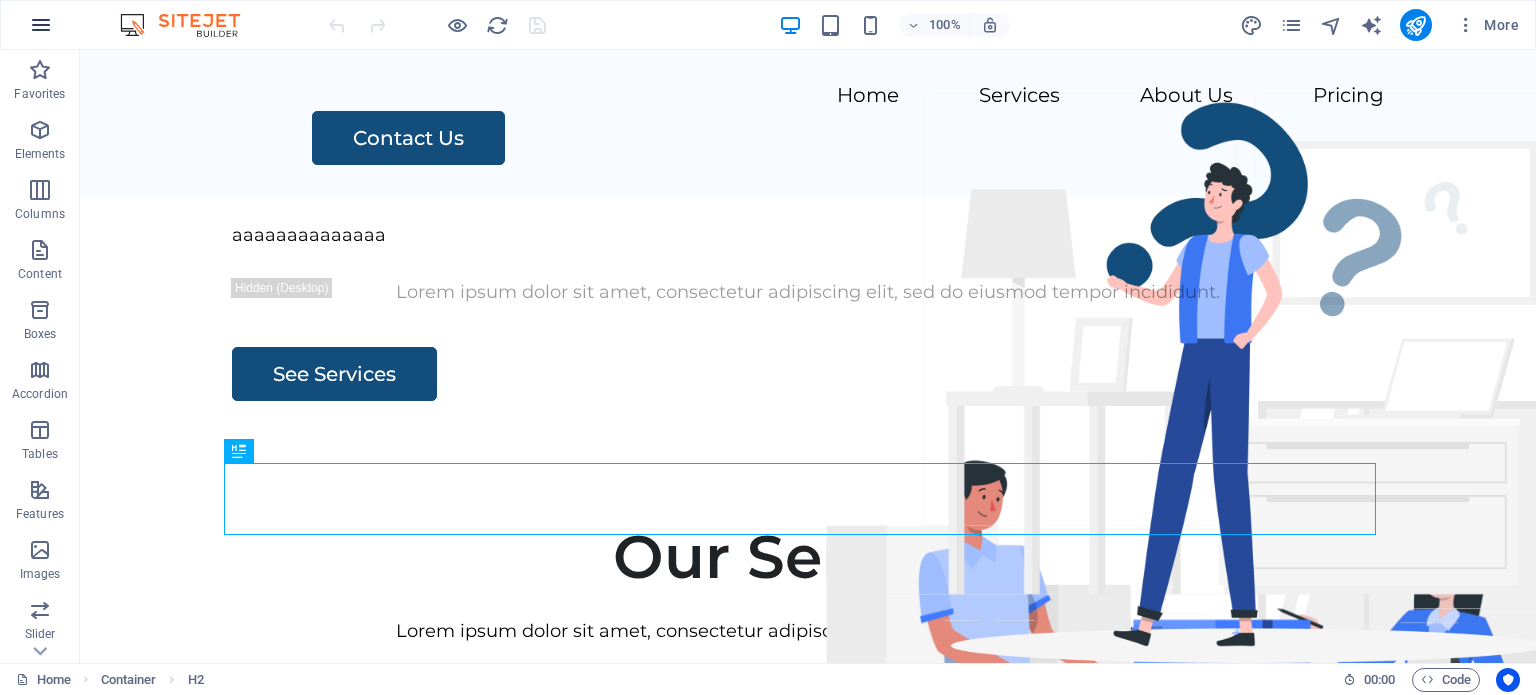 click at bounding box center (41, 25) 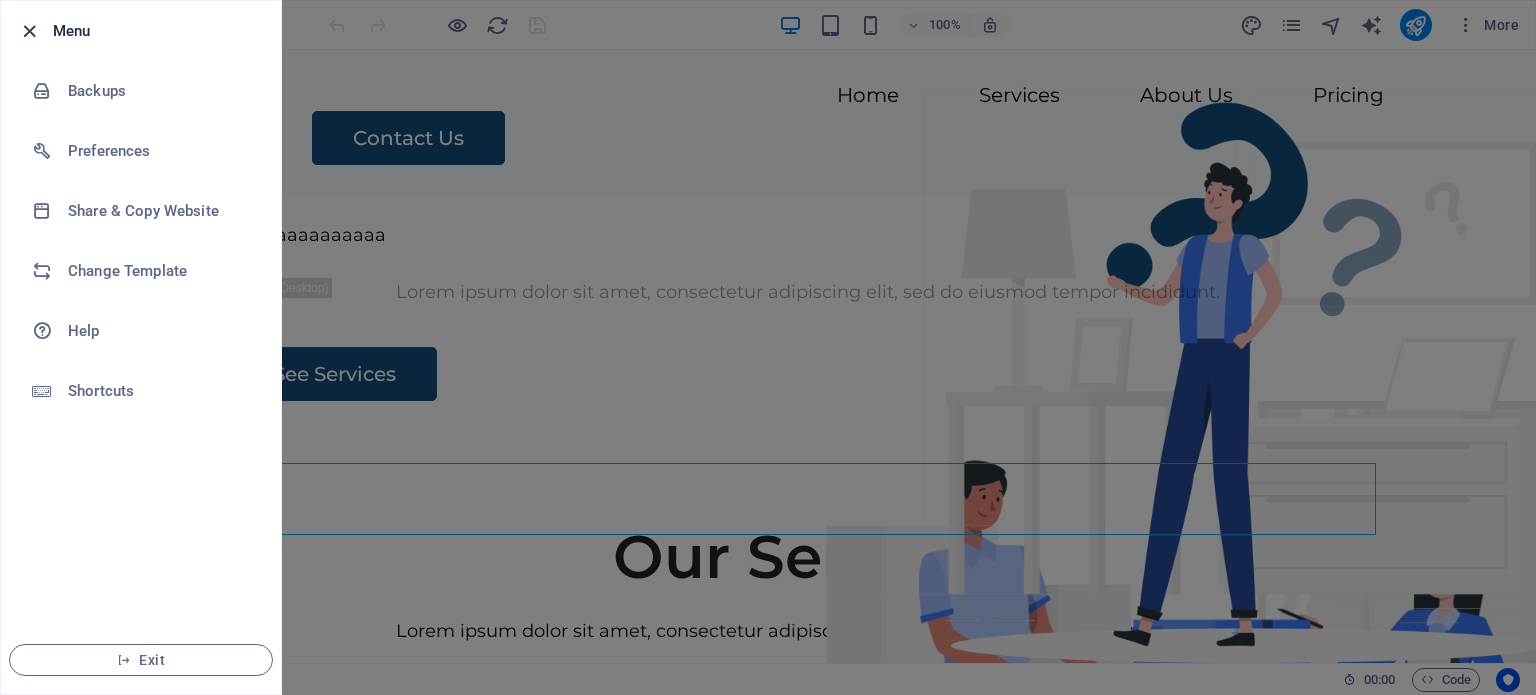 drag, startPoint x: 62, startPoint y: 26, endPoint x: 25, endPoint y: 31, distance: 37.336308 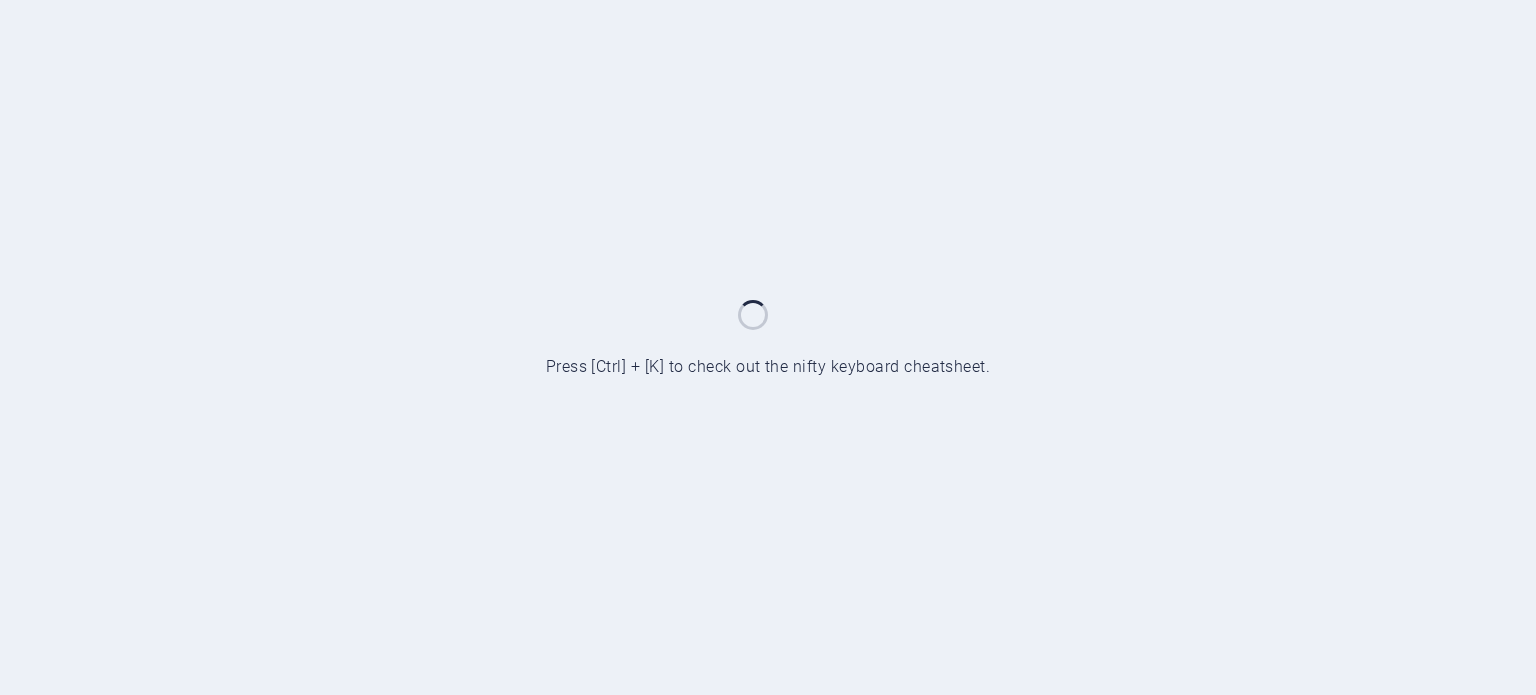 scroll, scrollTop: 0, scrollLeft: 0, axis: both 